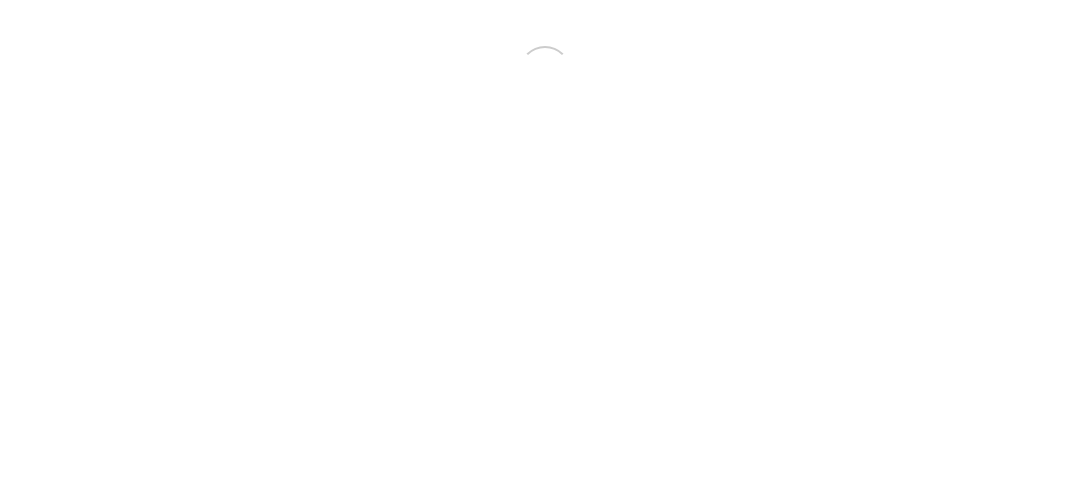 scroll, scrollTop: 0, scrollLeft: 0, axis: both 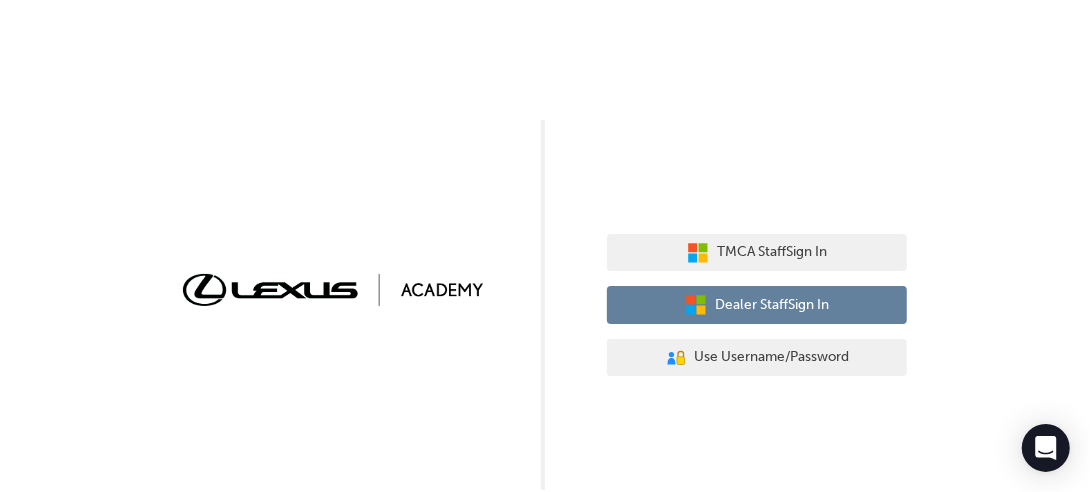 click on "Dealer Staff  Sign In" at bounding box center (772, 305) 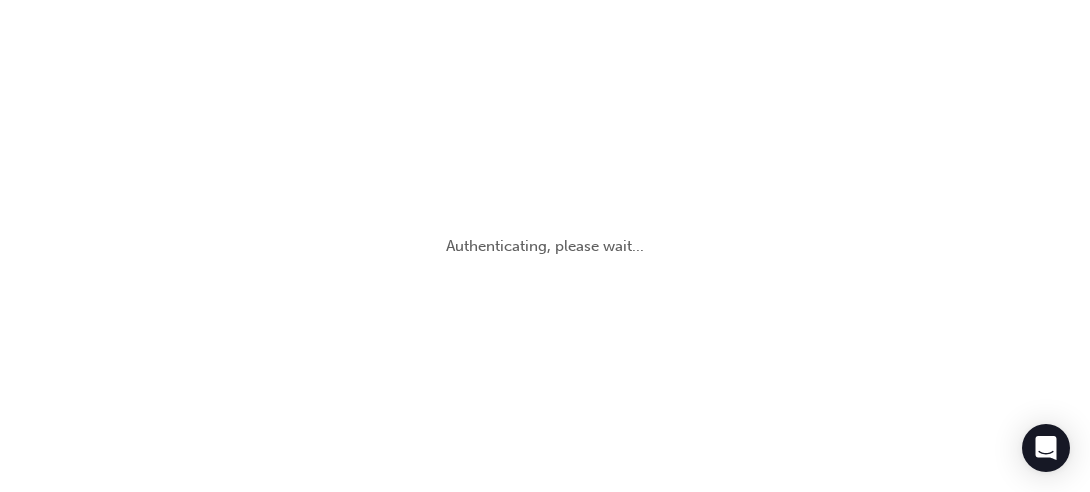 scroll, scrollTop: 0, scrollLeft: 0, axis: both 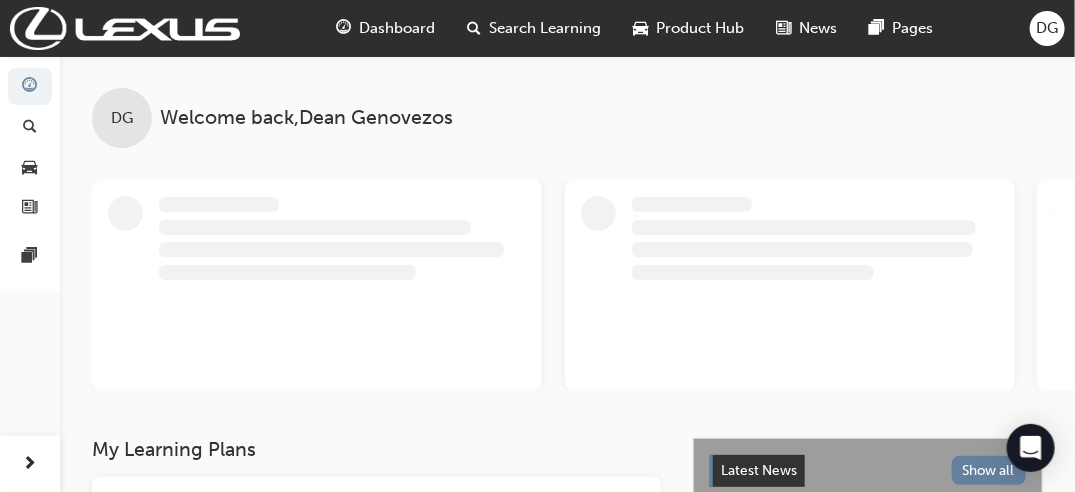click on "Search Learning" at bounding box center [535, 28] 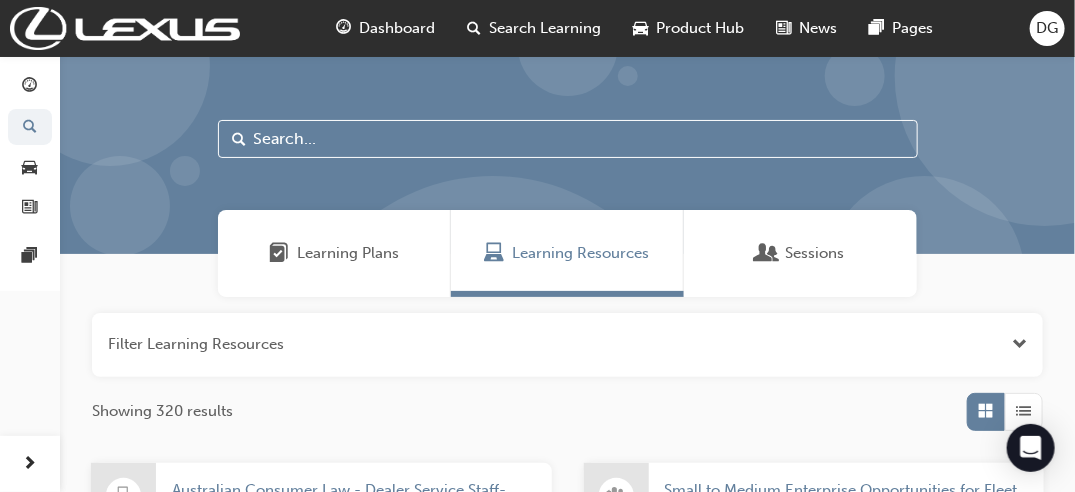 click at bounding box center [568, 139] 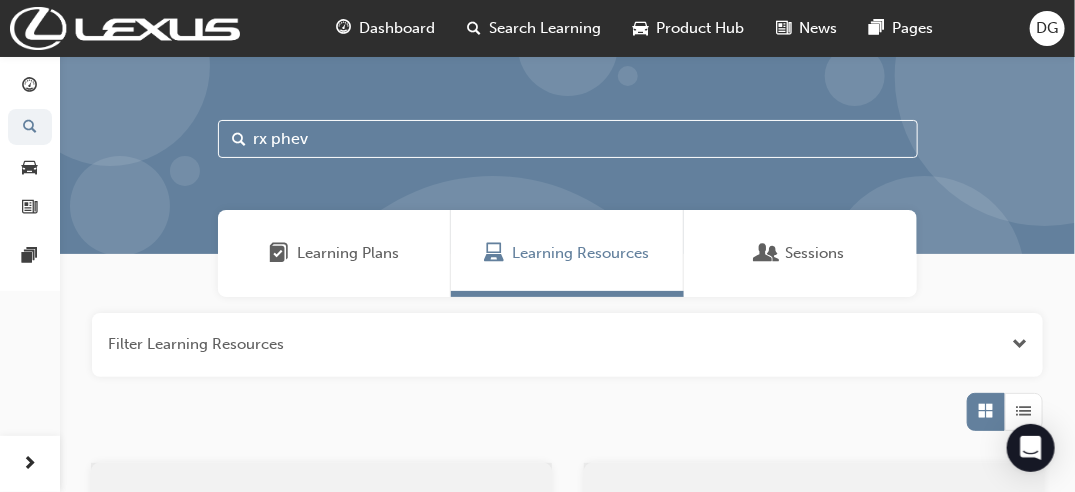 type on "rx phev" 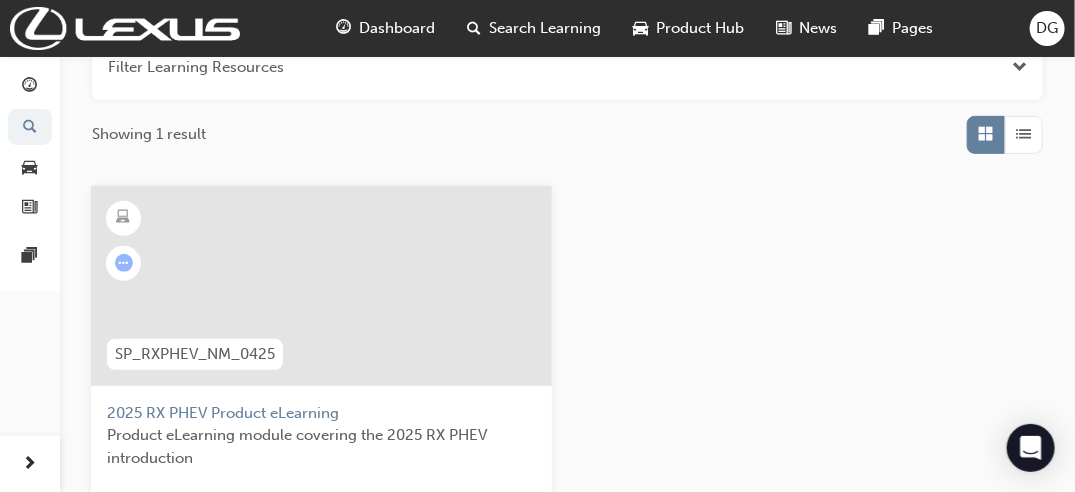 scroll, scrollTop: 288, scrollLeft: 0, axis: vertical 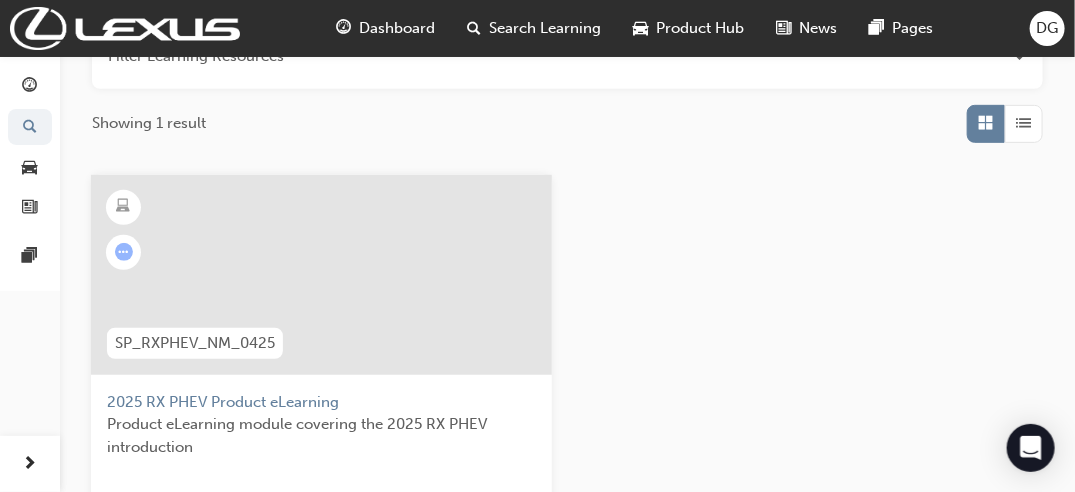 click on "2025 RX PHEV Product eLearning" at bounding box center (321, 402) 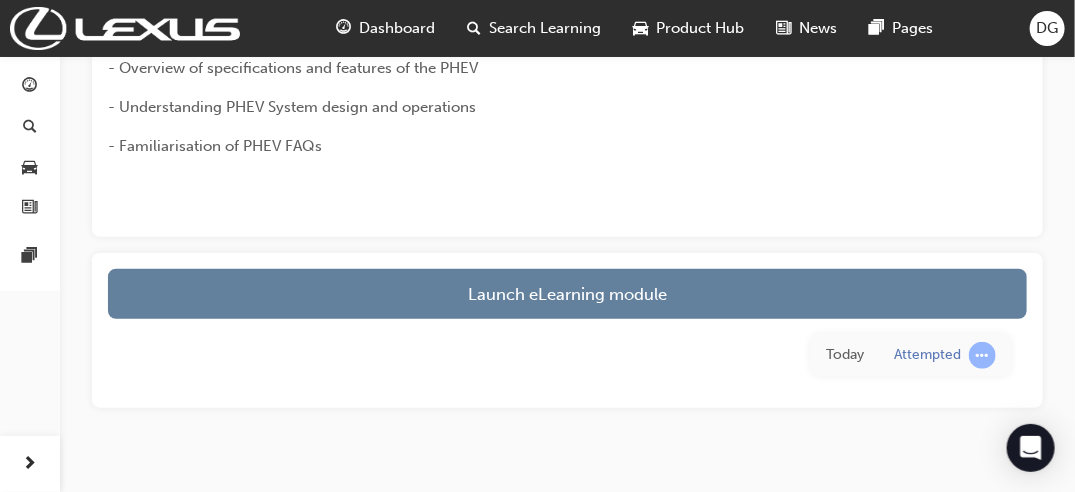 scroll, scrollTop: 344, scrollLeft: 0, axis: vertical 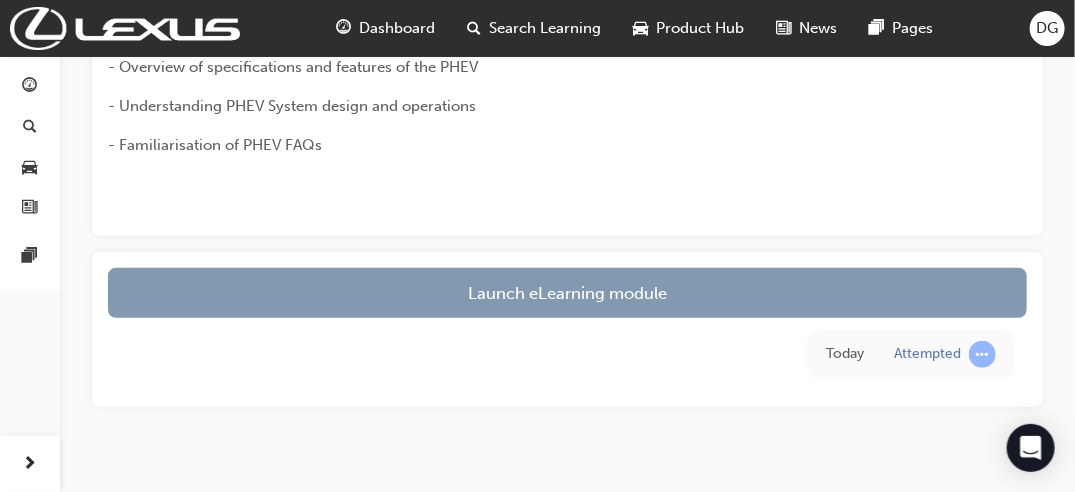 click on "Launch eLearning module" at bounding box center [567, 293] 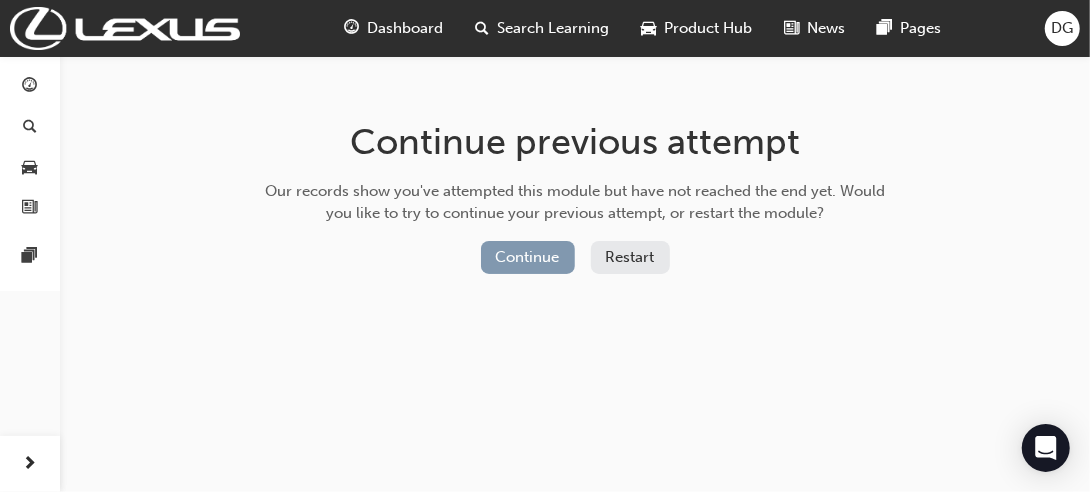 click on "Continue" at bounding box center (528, 257) 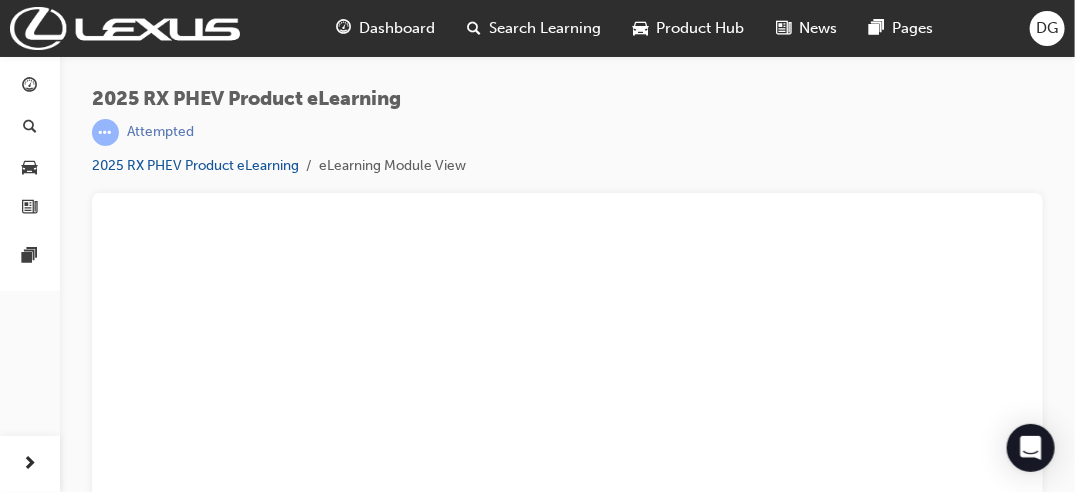 scroll, scrollTop: 0, scrollLeft: 0, axis: both 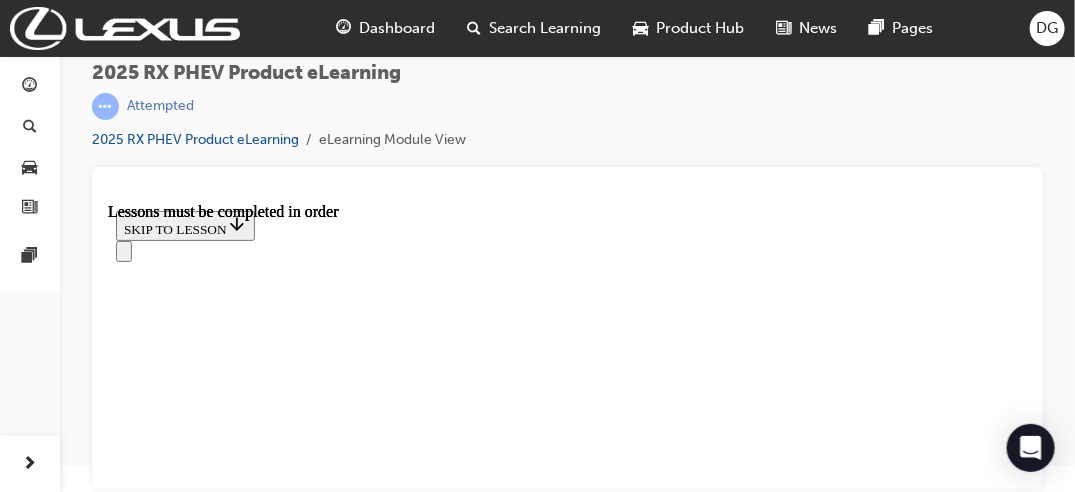 click at bounding box center (155, 8741) 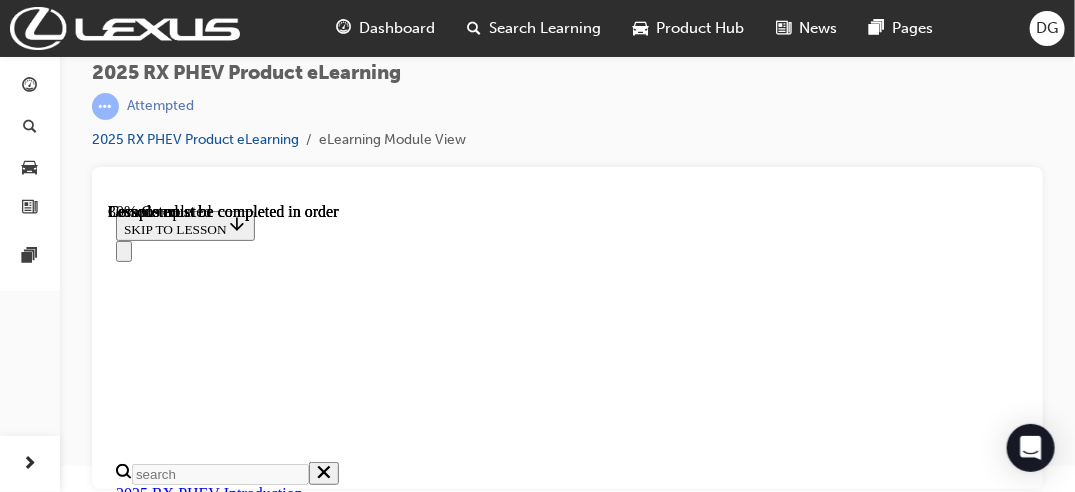 scroll, scrollTop: 0, scrollLeft: 0, axis: both 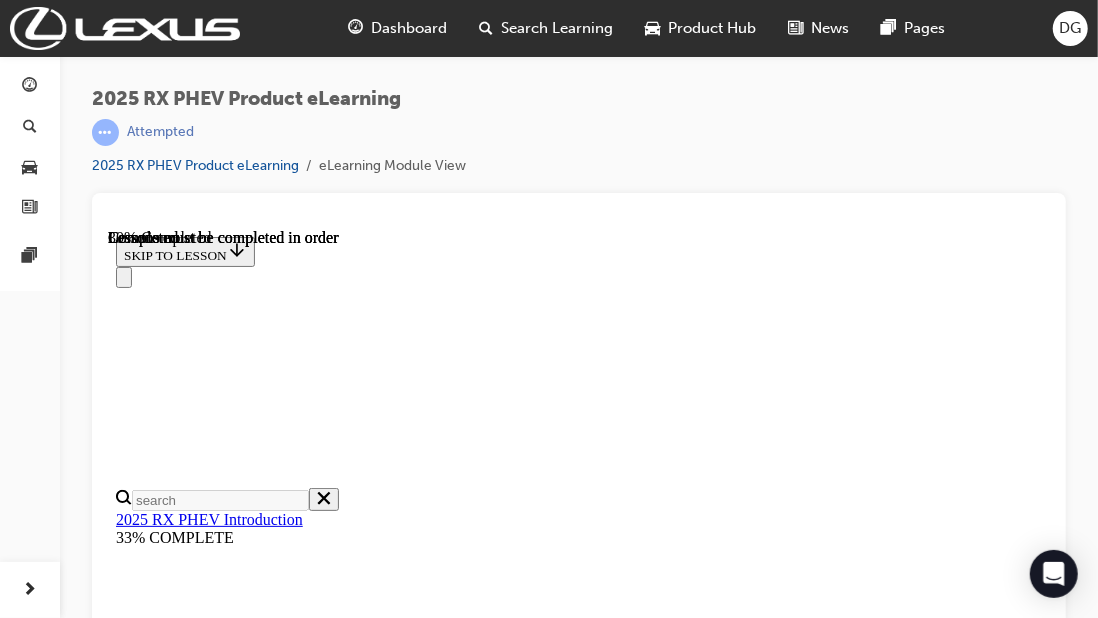 drag, startPoint x: 943, startPoint y: 479, endPoint x: 1055, endPoint y: 755, distance: 297.85904 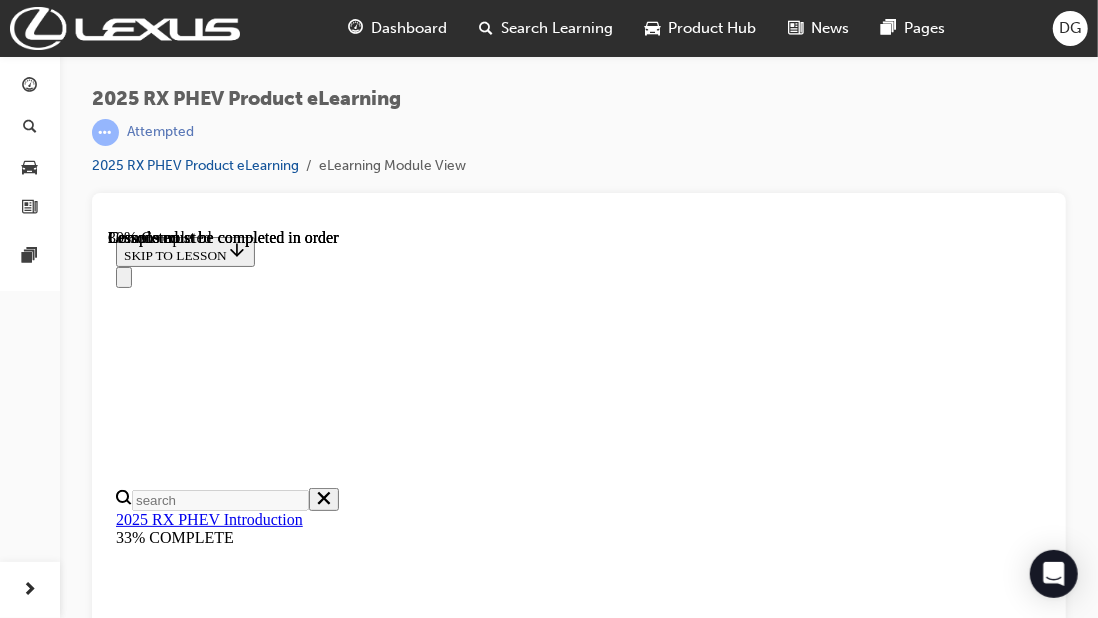 click at bounding box center [163, 8004] 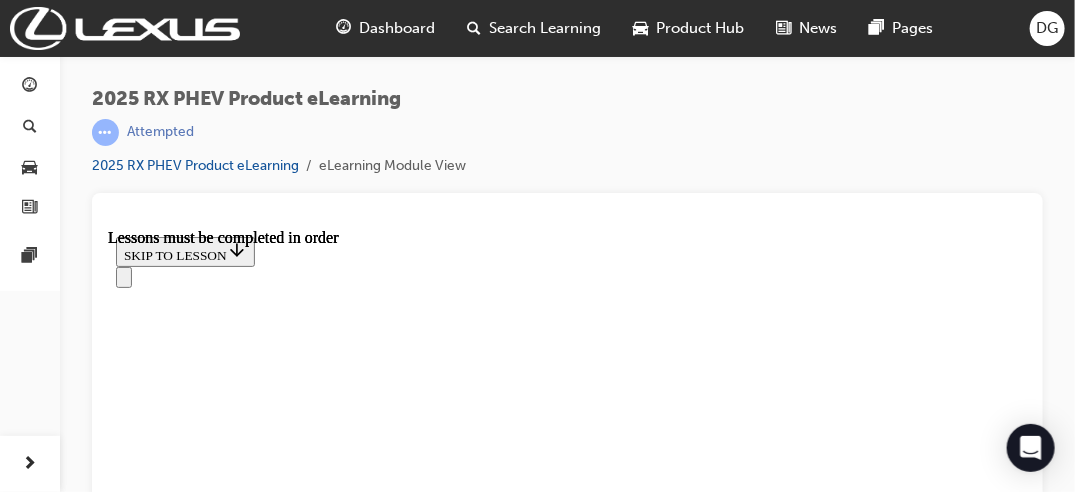 click at bounding box center [163, 8799] 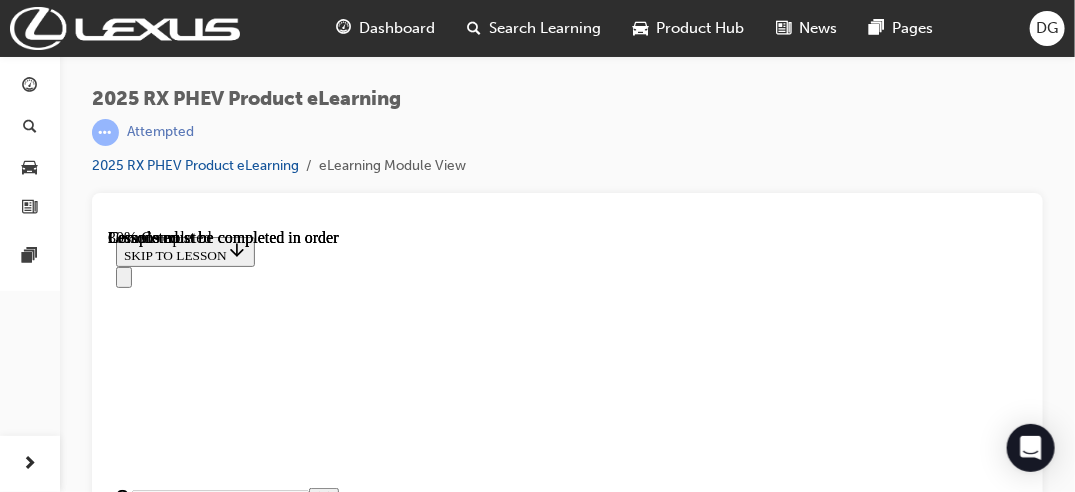scroll, scrollTop: 938, scrollLeft: 0, axis: vertical 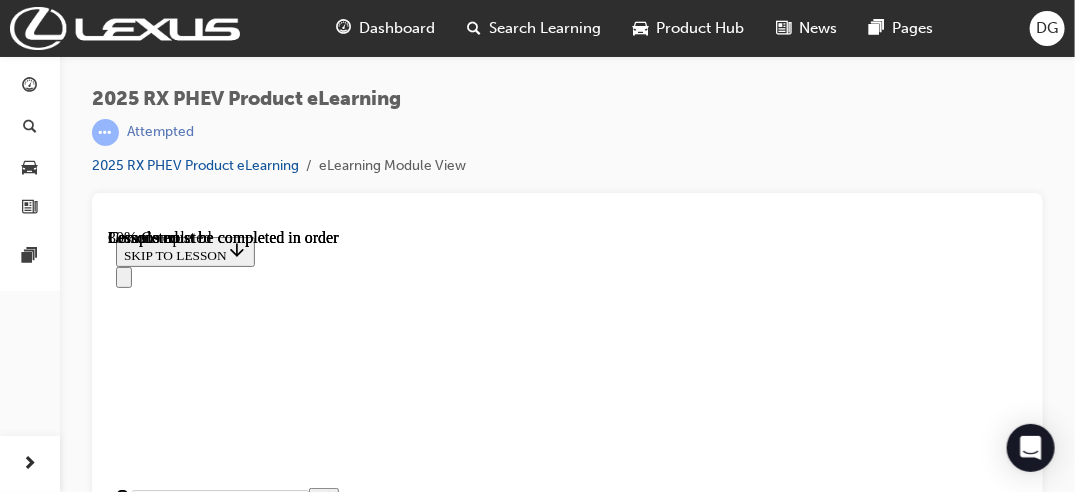 click at bounding box center (123, 276) 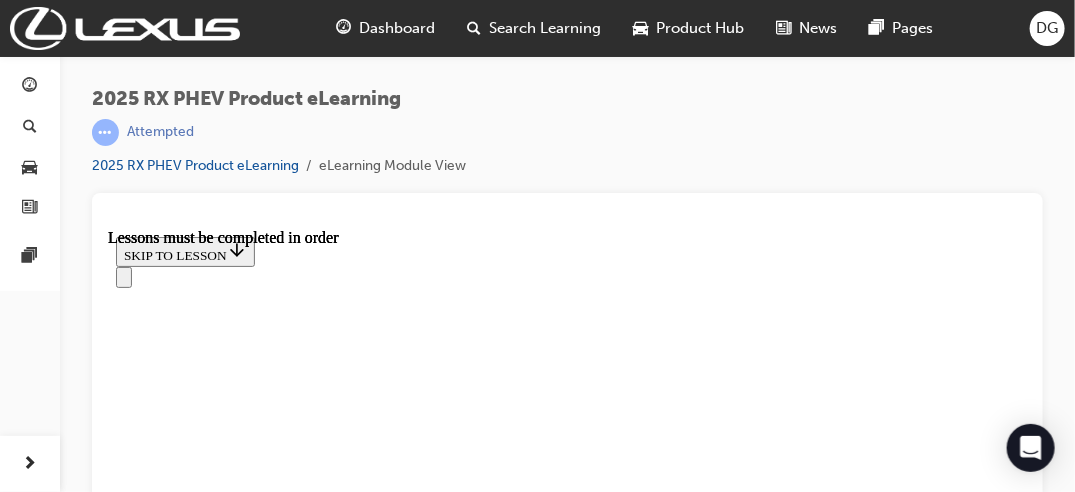 scroll, scrollTop: 992, scrollLeft: 0, axis: vertical 